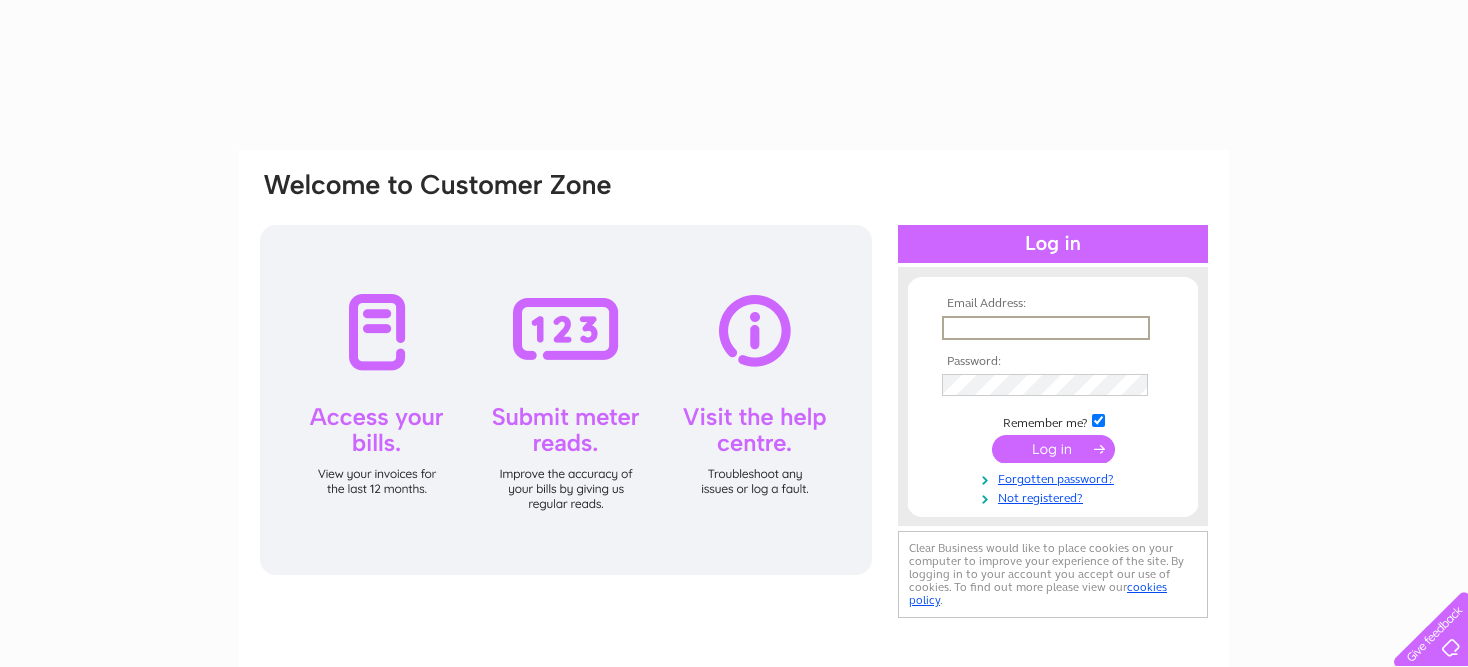 click at bounding box center (1046, 328) 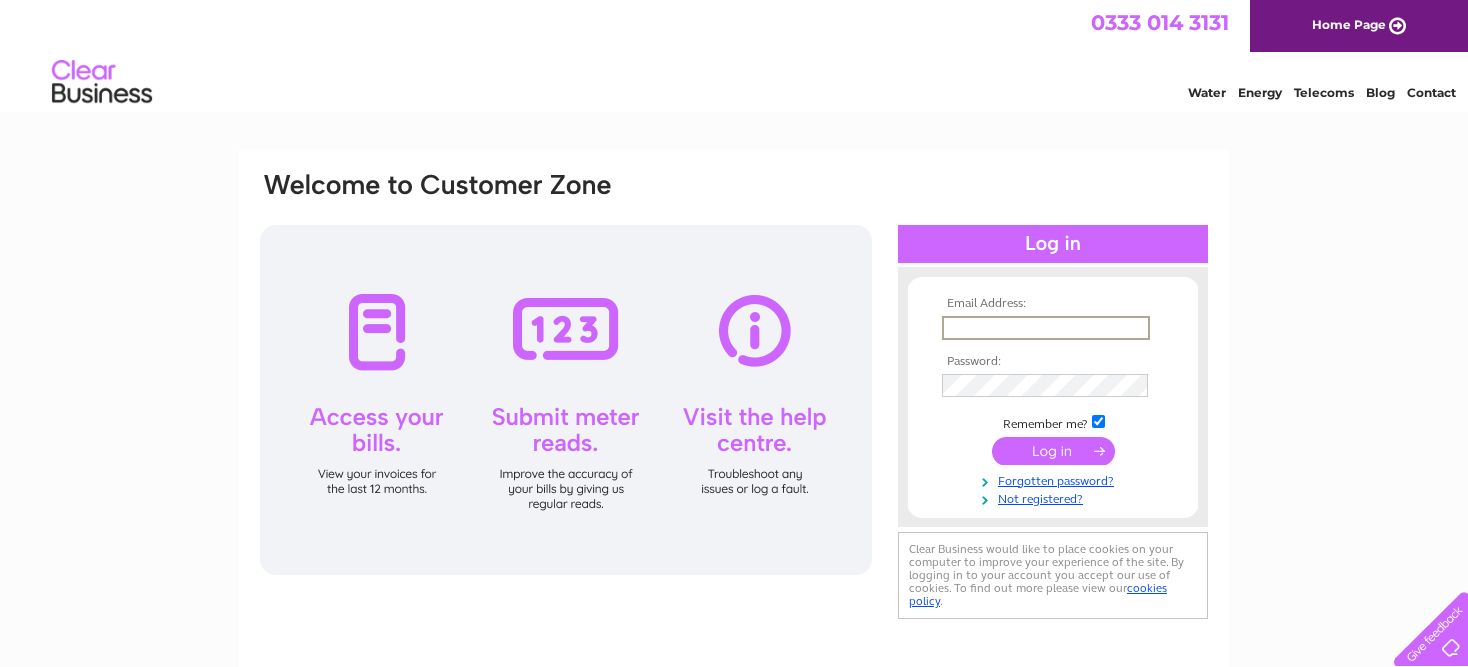 scroll, scrollTop: 0, scrollLeft: 0, axis: both 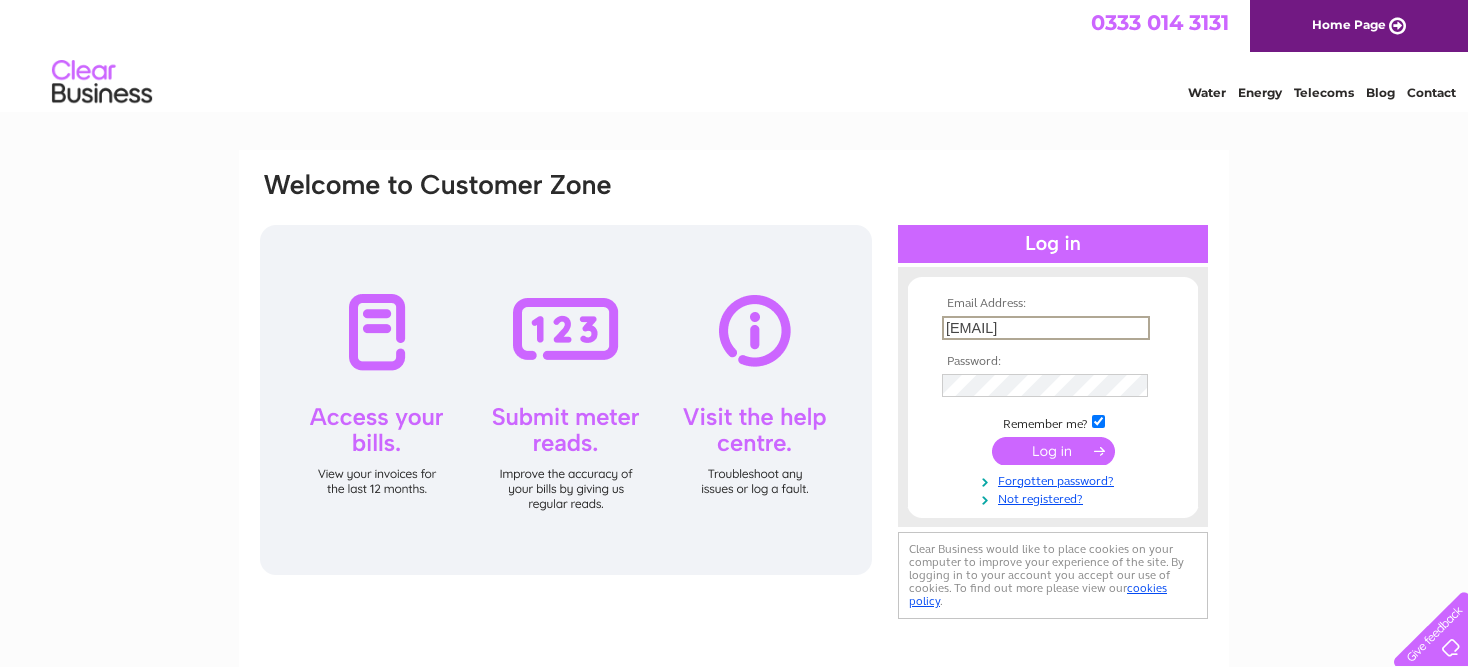 type on "veronica@example.com" 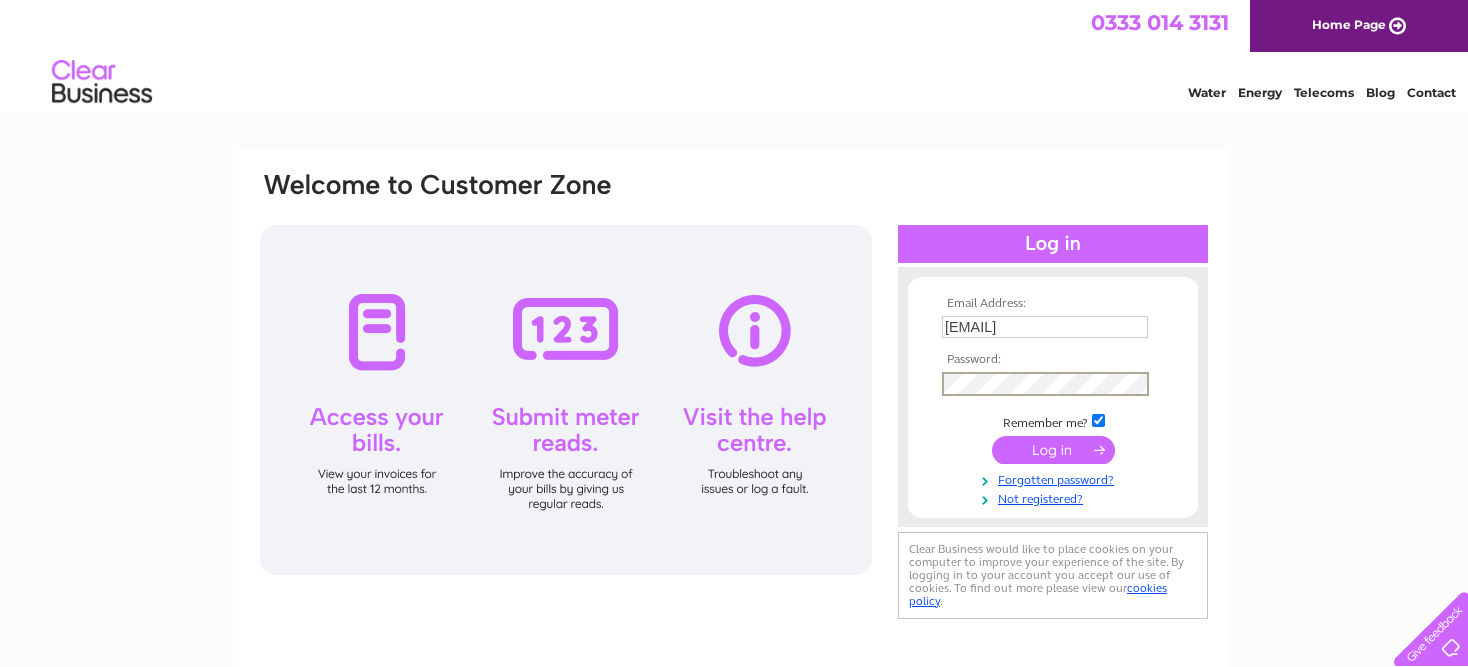 click at bounding box center (1053, 450) 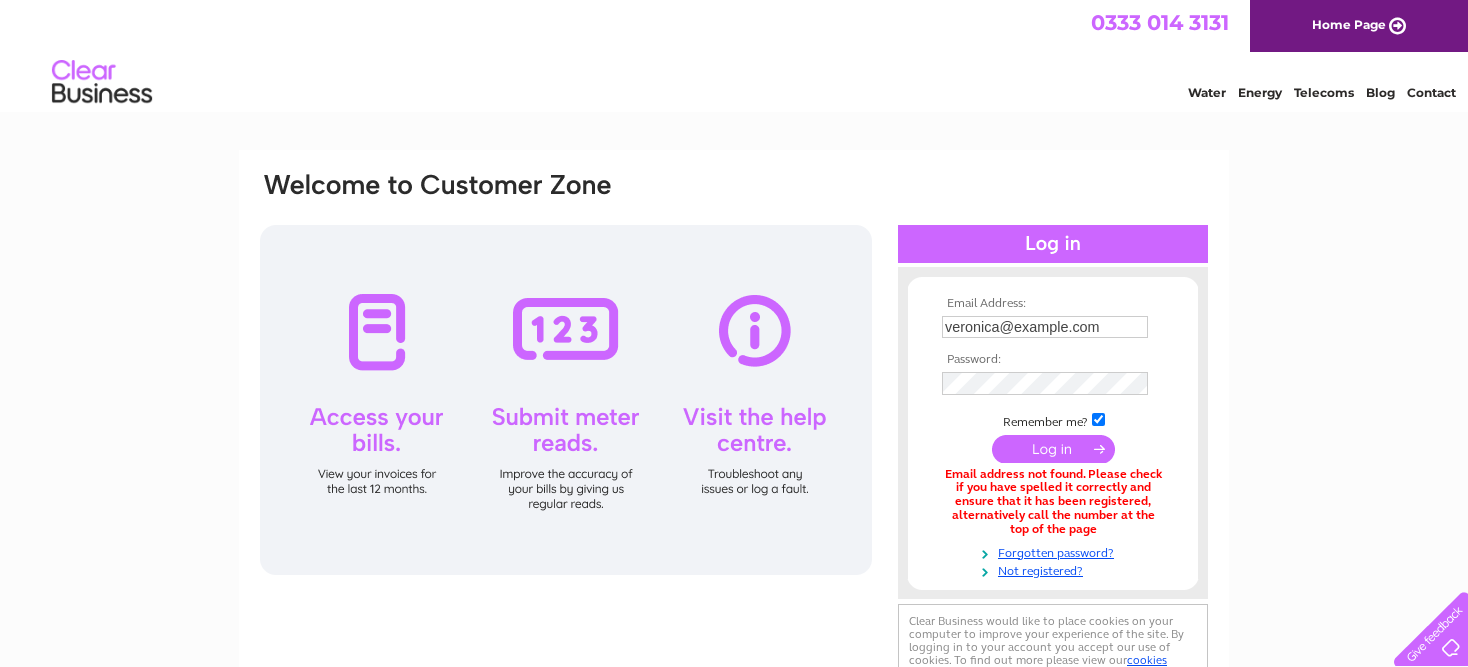scroll, scrollTop: 0, scrollLeft: 0, axis: both 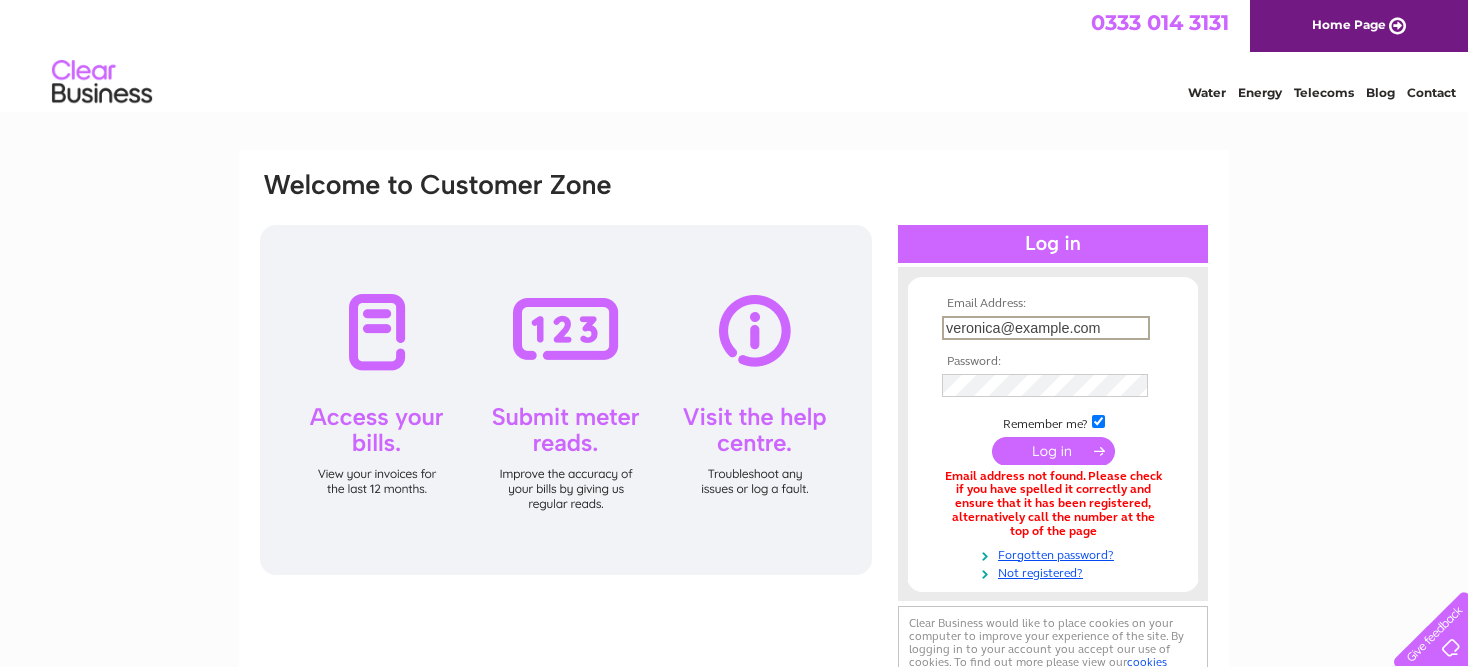 drag, startPoint x: 1011, startPoint y: 326, endPoint x: 1075, endPoint y: 322, distance: 64.12488 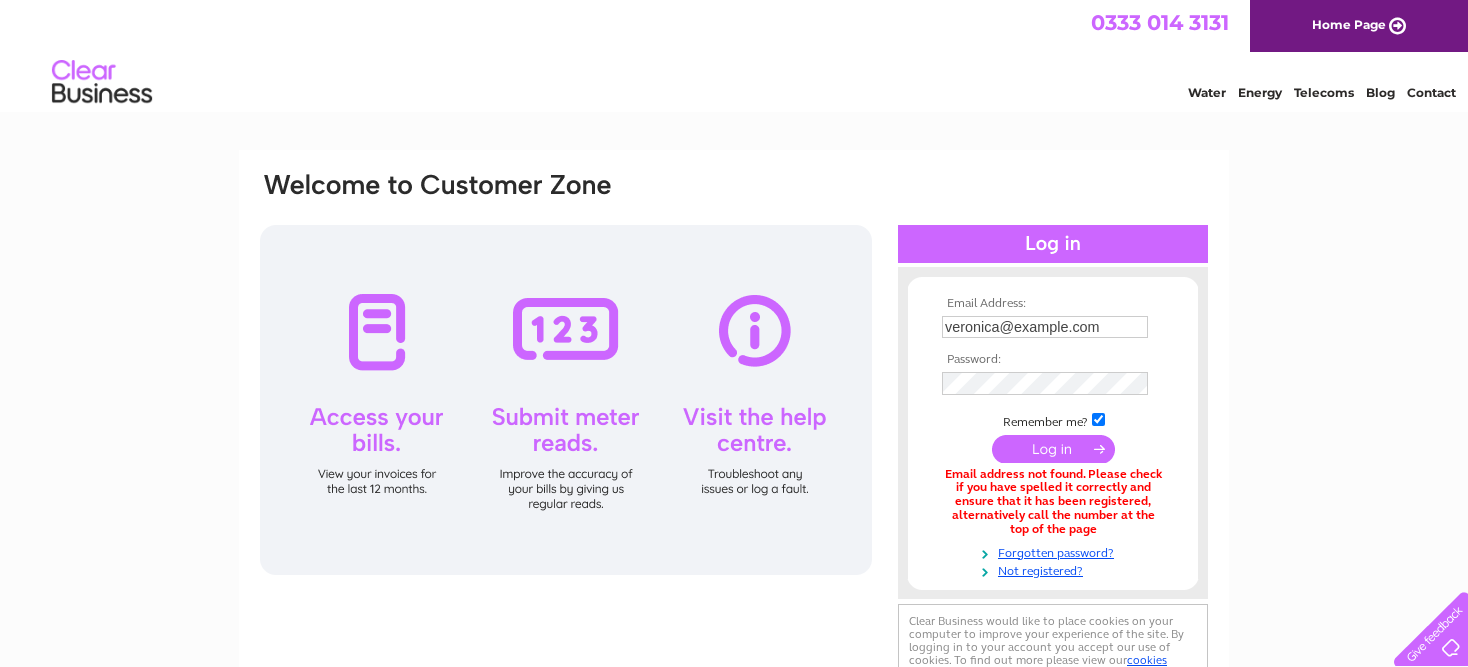 click at bounding box center [1053, 449] 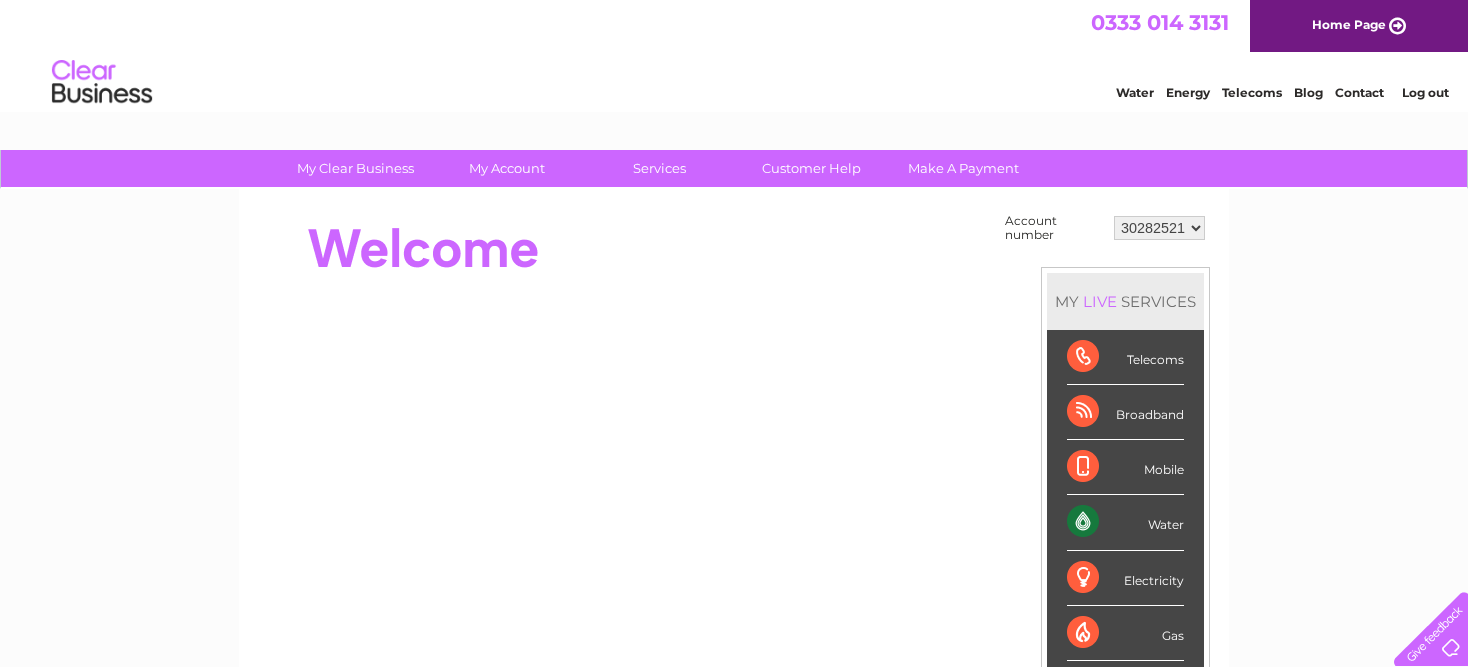scroll, scrollTop: 0, scrollLeft: 0, axis: both 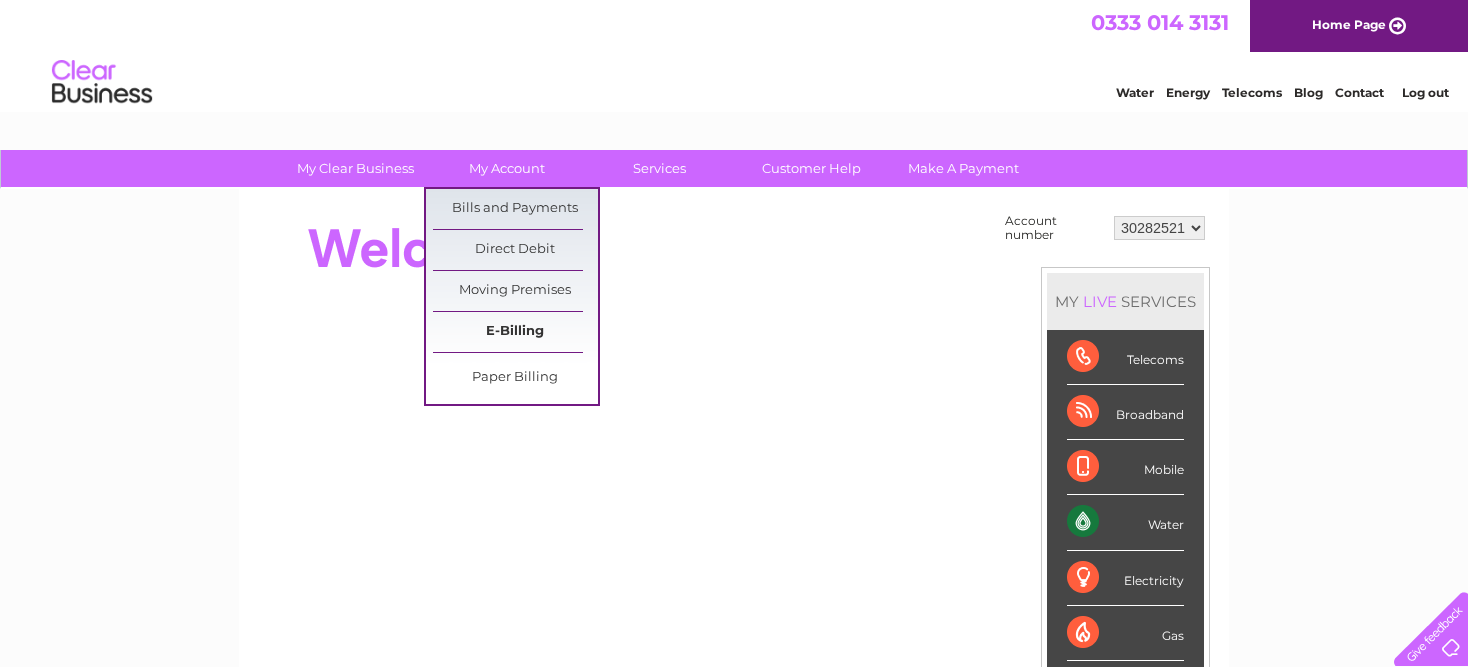 click on "E-Billing" at bounding box center (515, 332) 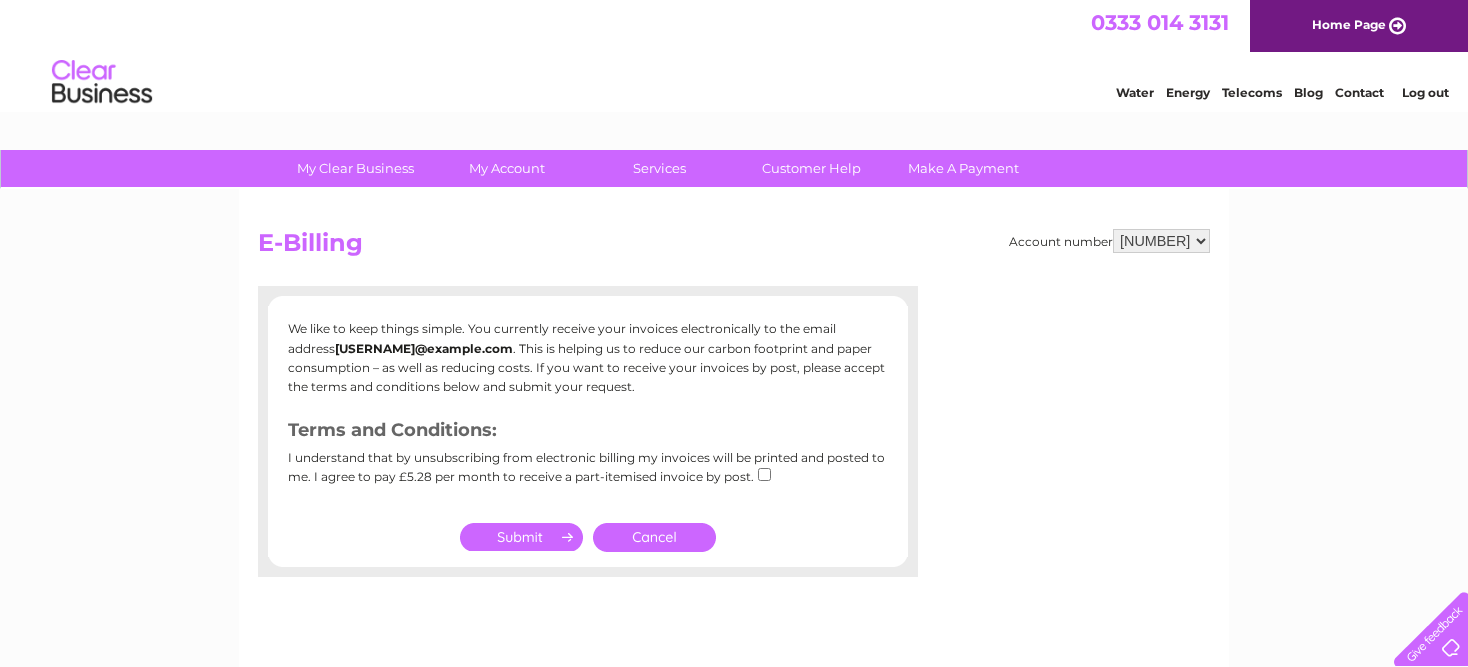 scroll, scrollTop: 0, scrollLeft: 0, axis: both 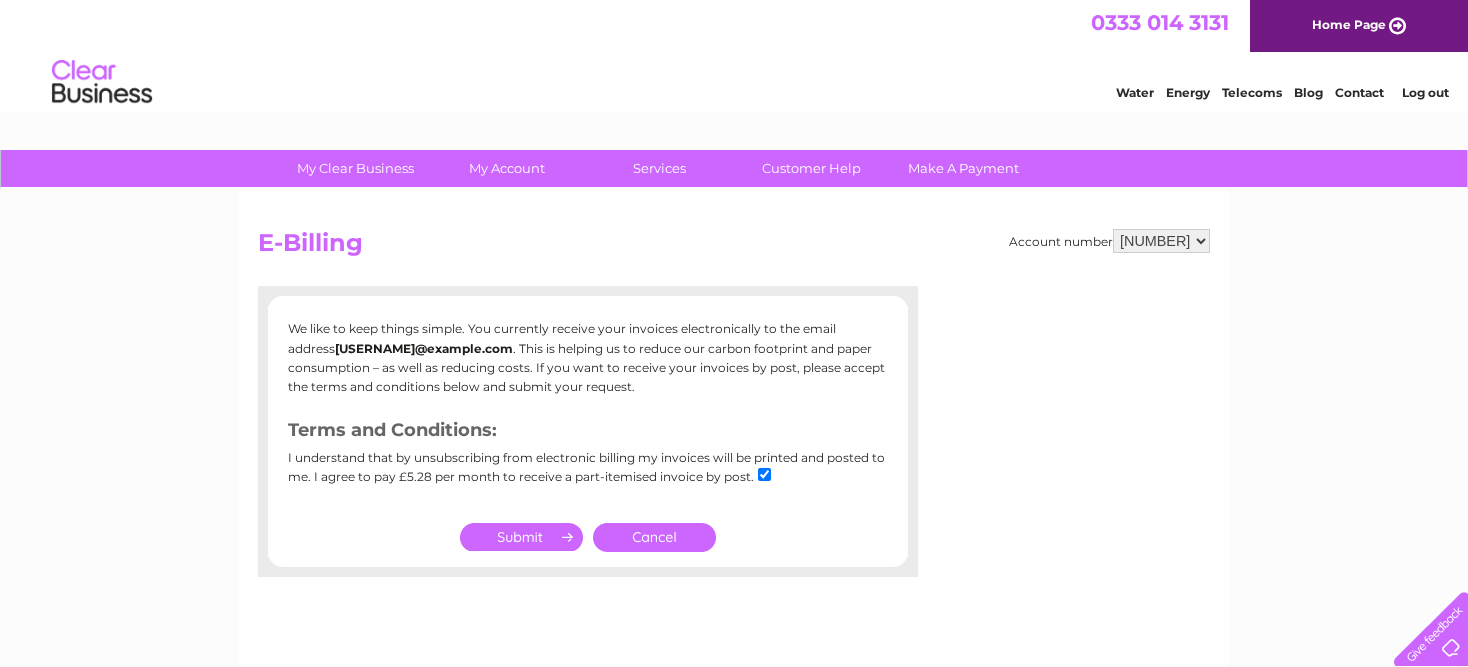 click at bounding box center [764, 474] 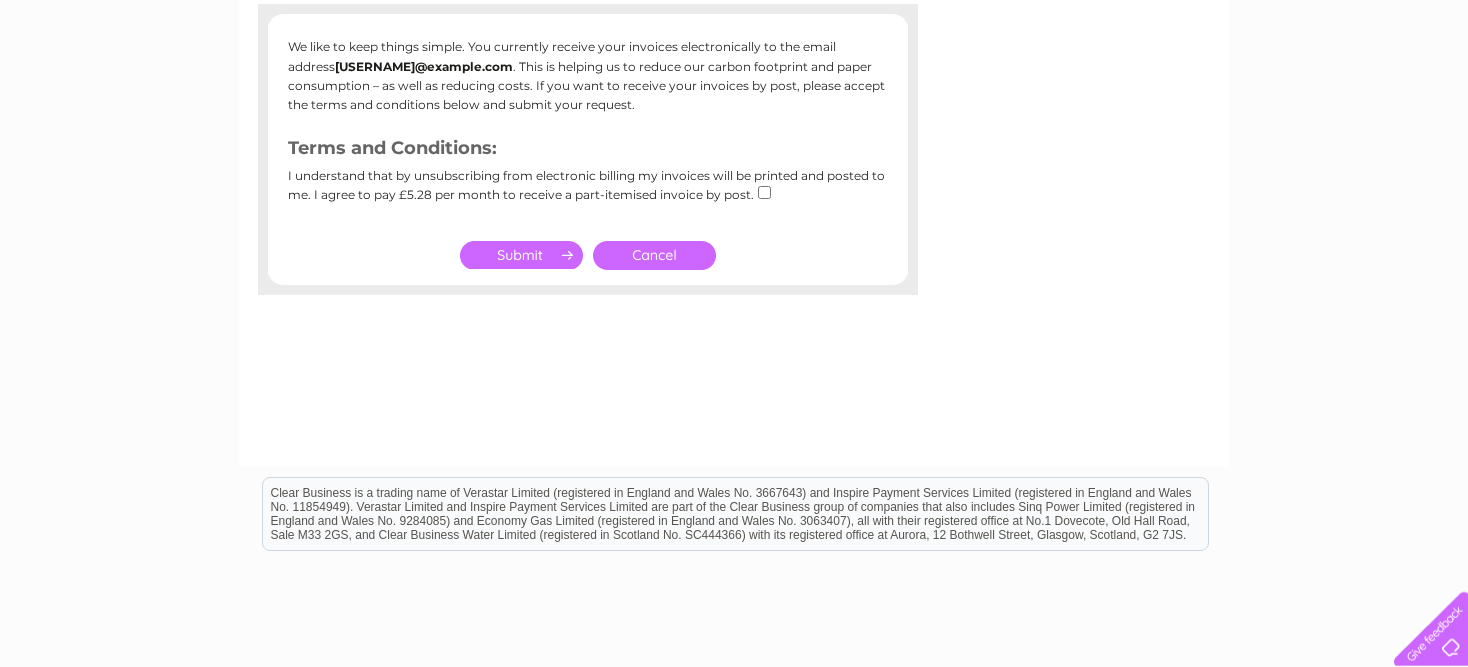 scroll, scrollTop: 0, scrollLeft: 0, axis: both 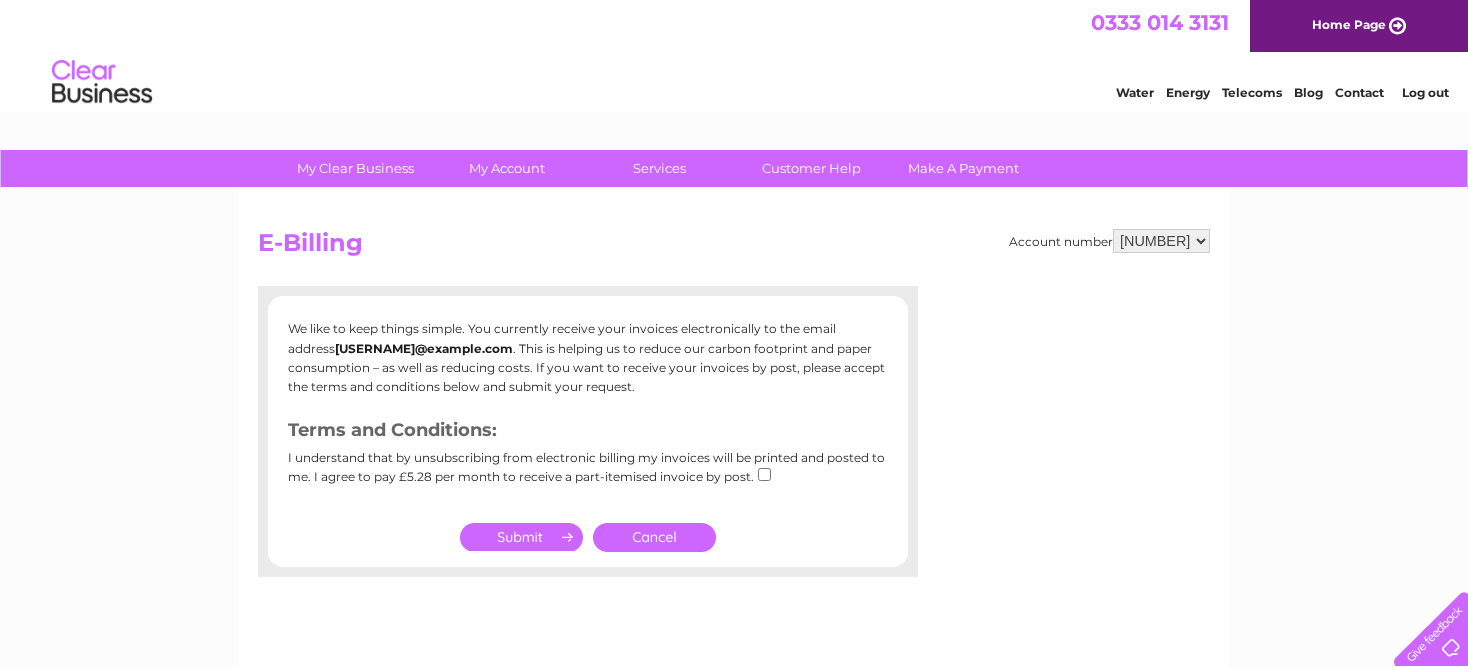 click on "Cancel" at bounding box center (654, 537) 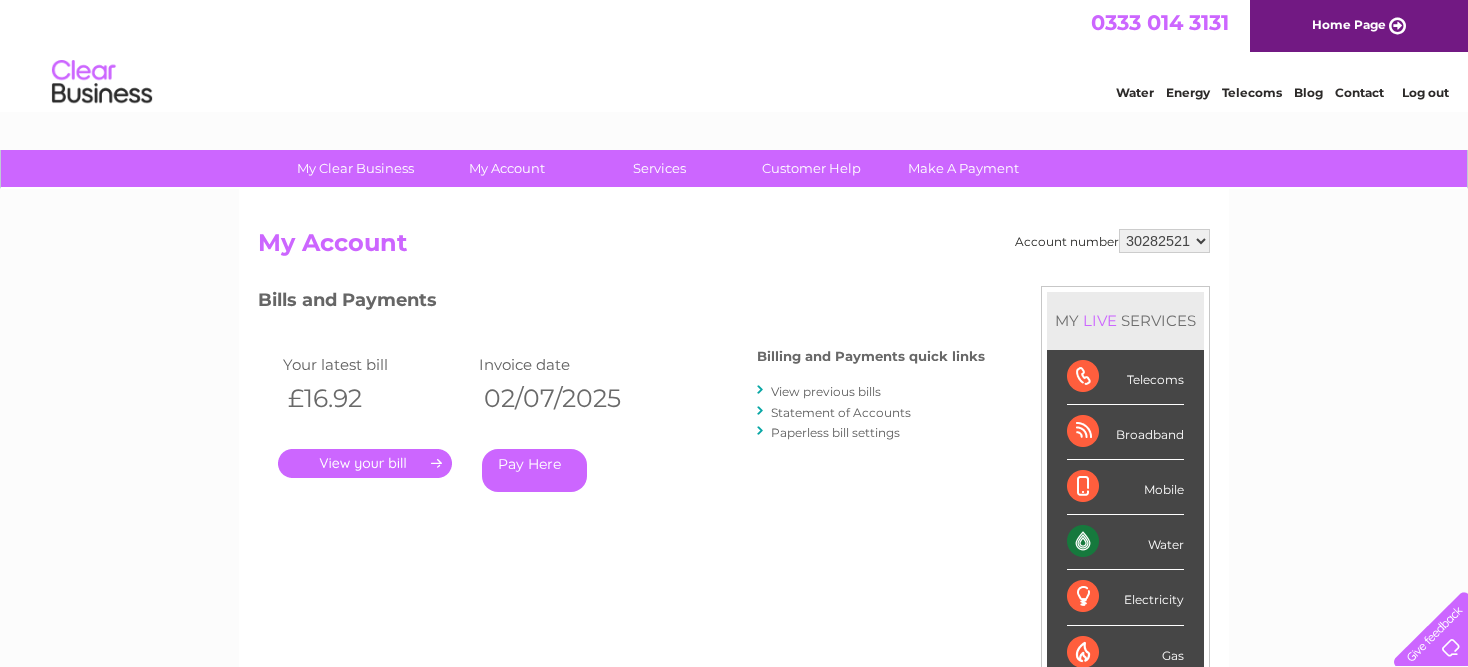 scroll, scrollTop: 105, scrollLeft: 0, axis: vertical 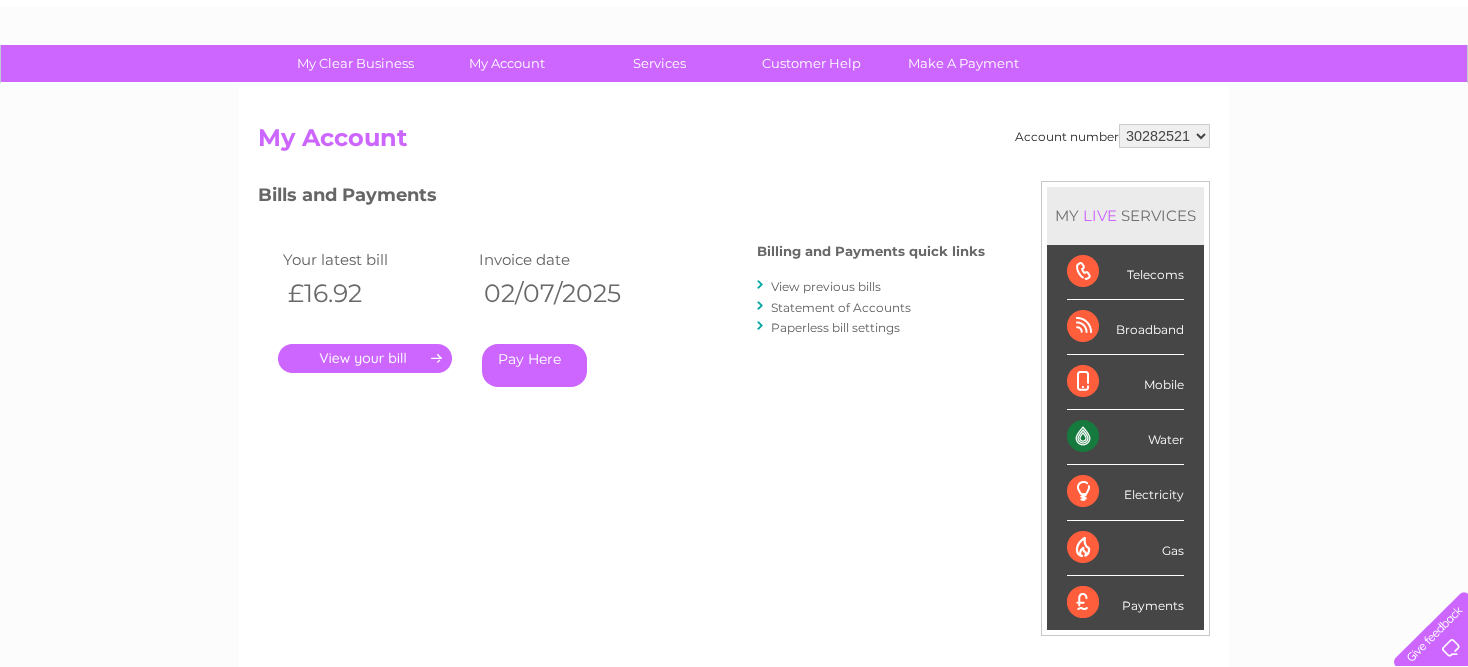 click on "View previous bills" at bounding box center (826, 286) 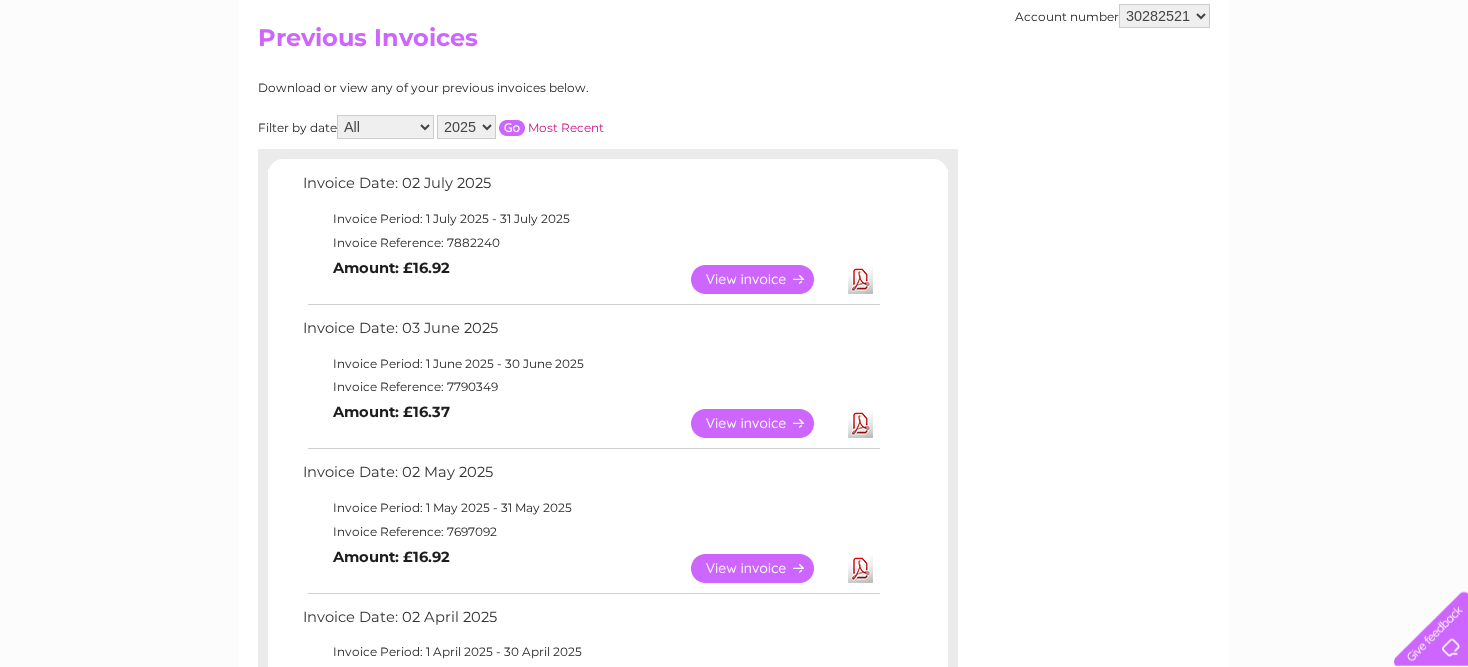 scroll, scrollTop: 316, scrollLeft: 0, axis: vertical 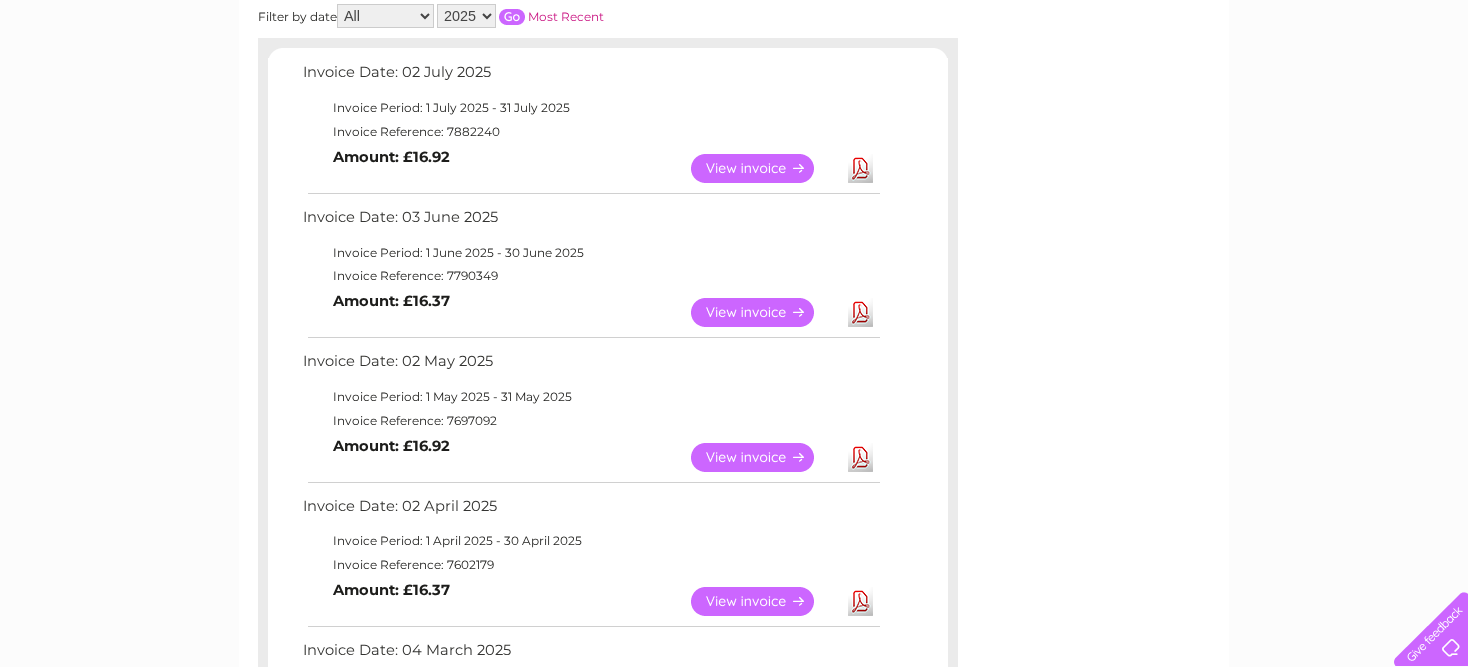 click on "View" at bounding box center (764, 312) 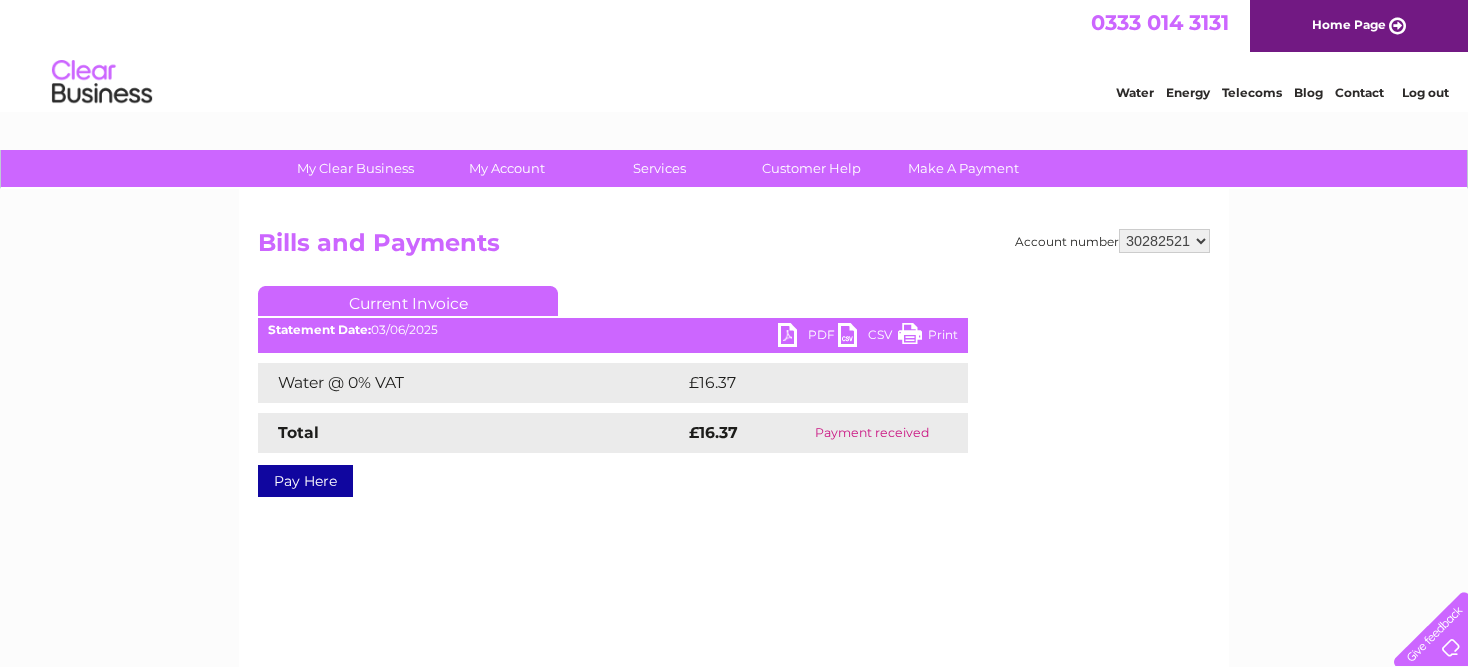 scroll, scrollTop: 0, scrollLeft: 0, axis: both 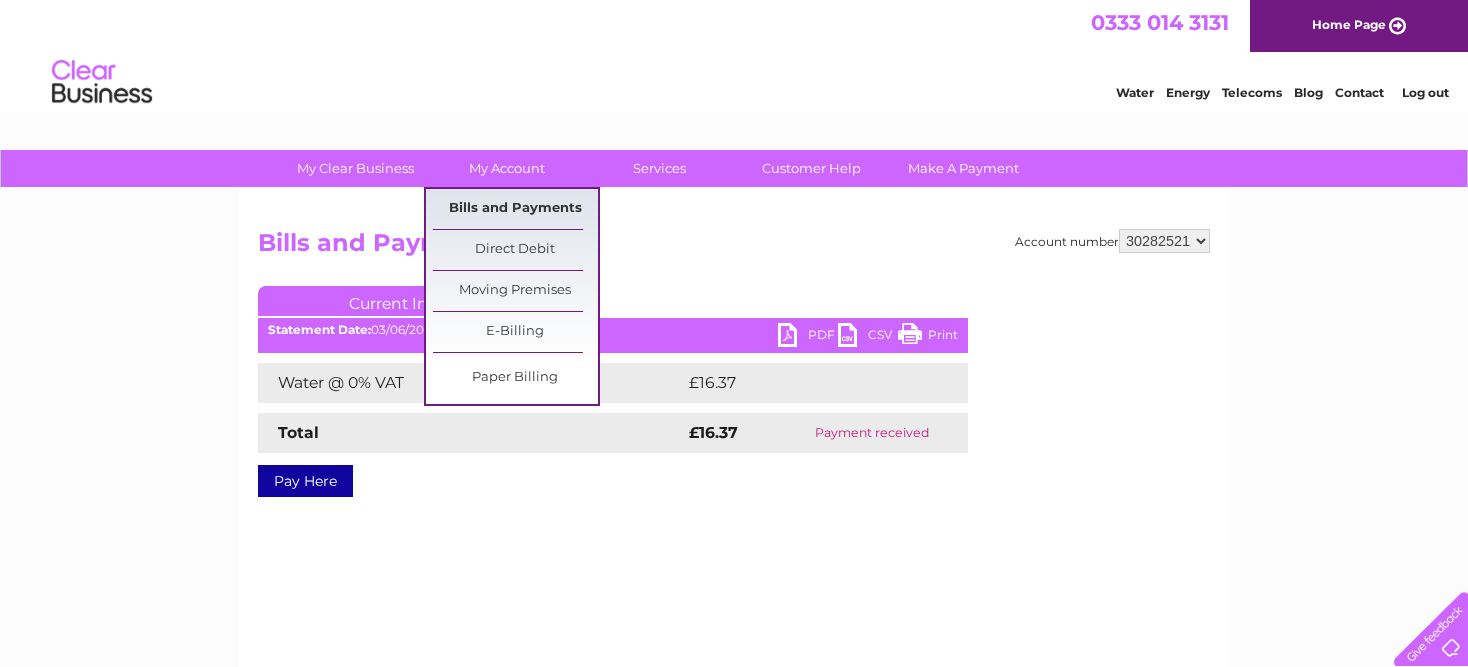 click on "Bills and Payments" at bounding box center (515, 209) 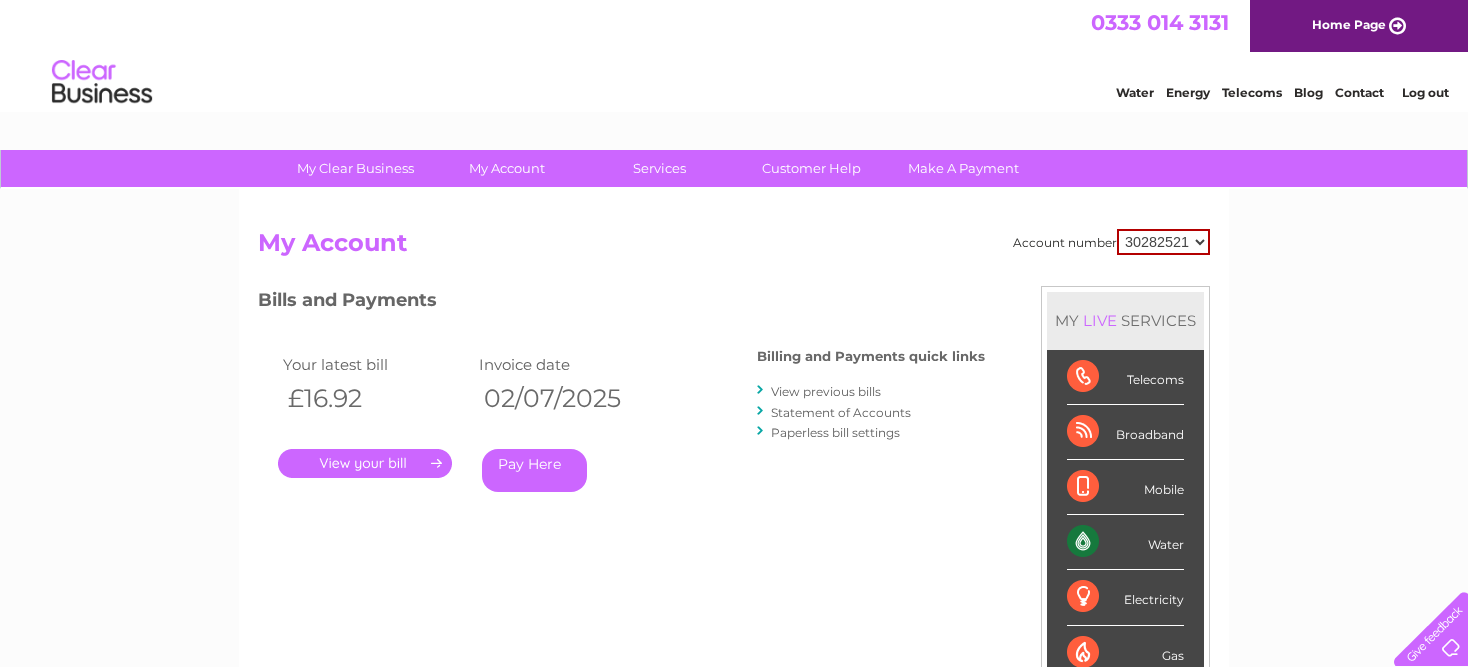 scroll, scrollTop: 0, scrollLeft: 0, axis: both 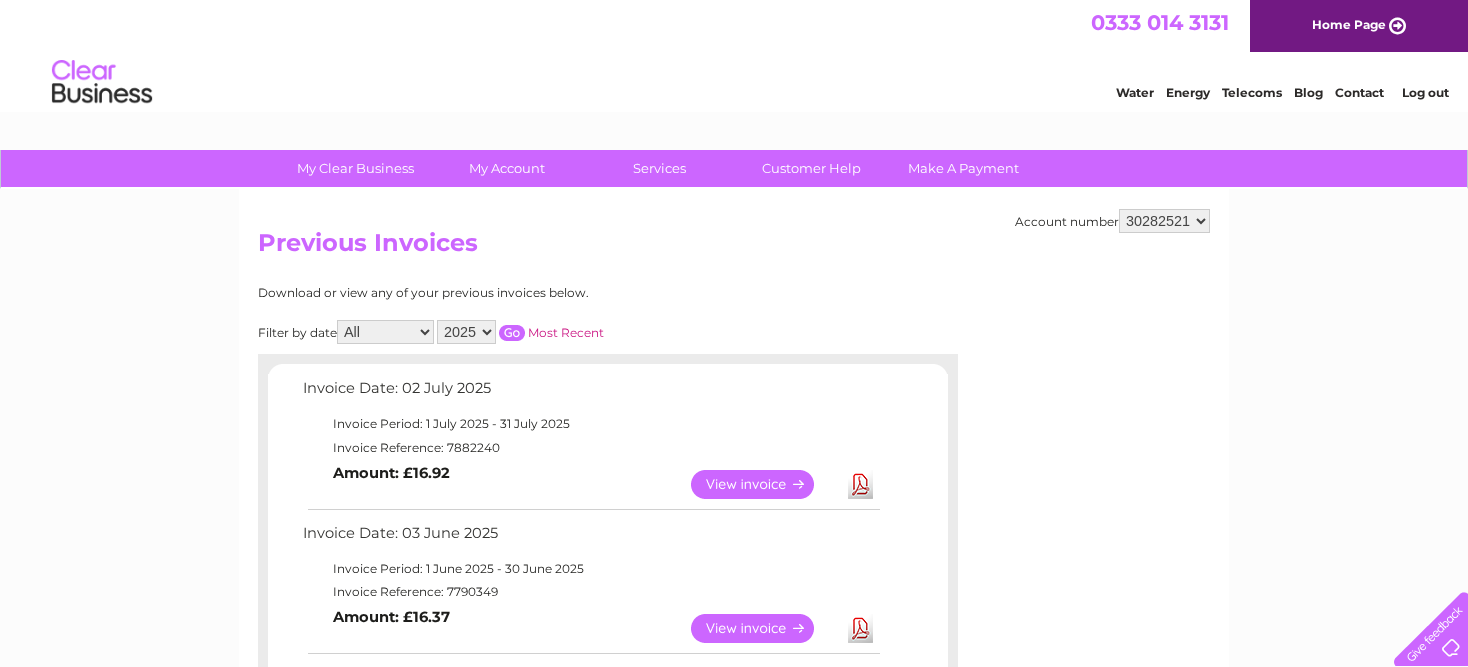 click on "View" at bounding box center [764, 484] 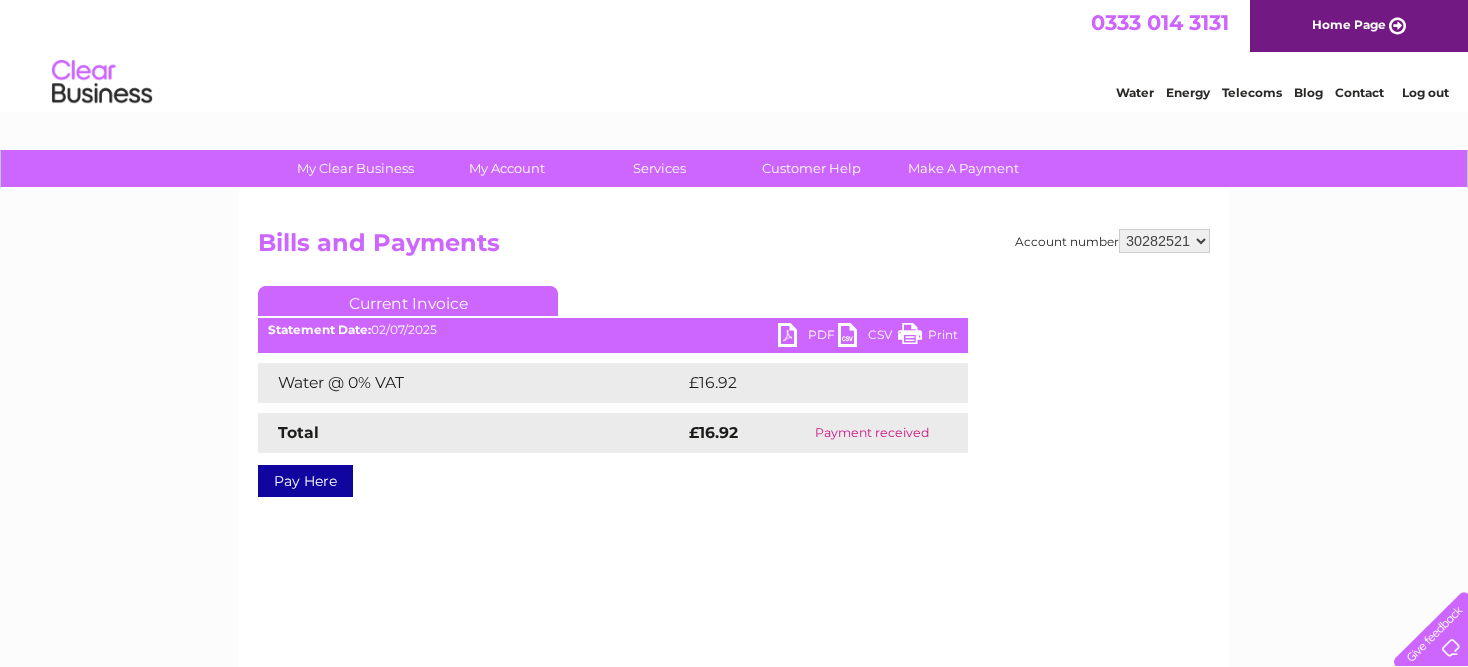 scroll, scrollTop: 0, scrollLeft: 0, axis: both 